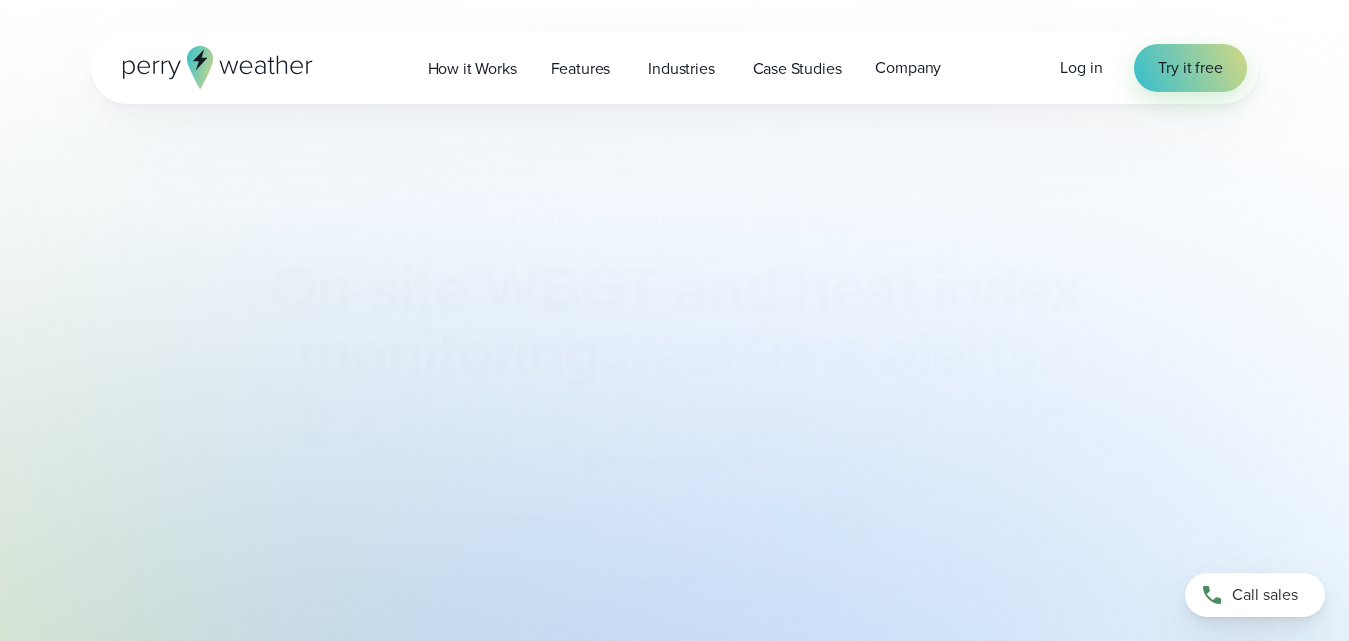 scroll, scrollTop: 0, scrollLeft: 0, axis: both 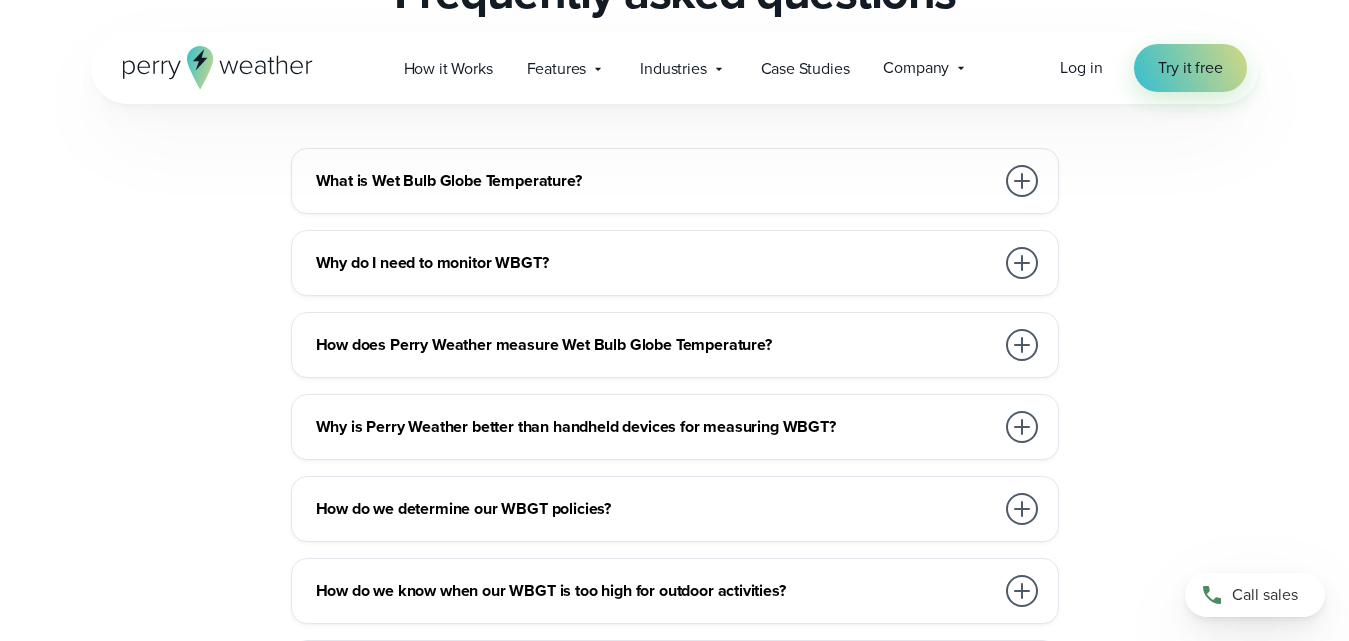 click at bounding box center [1022, 345] 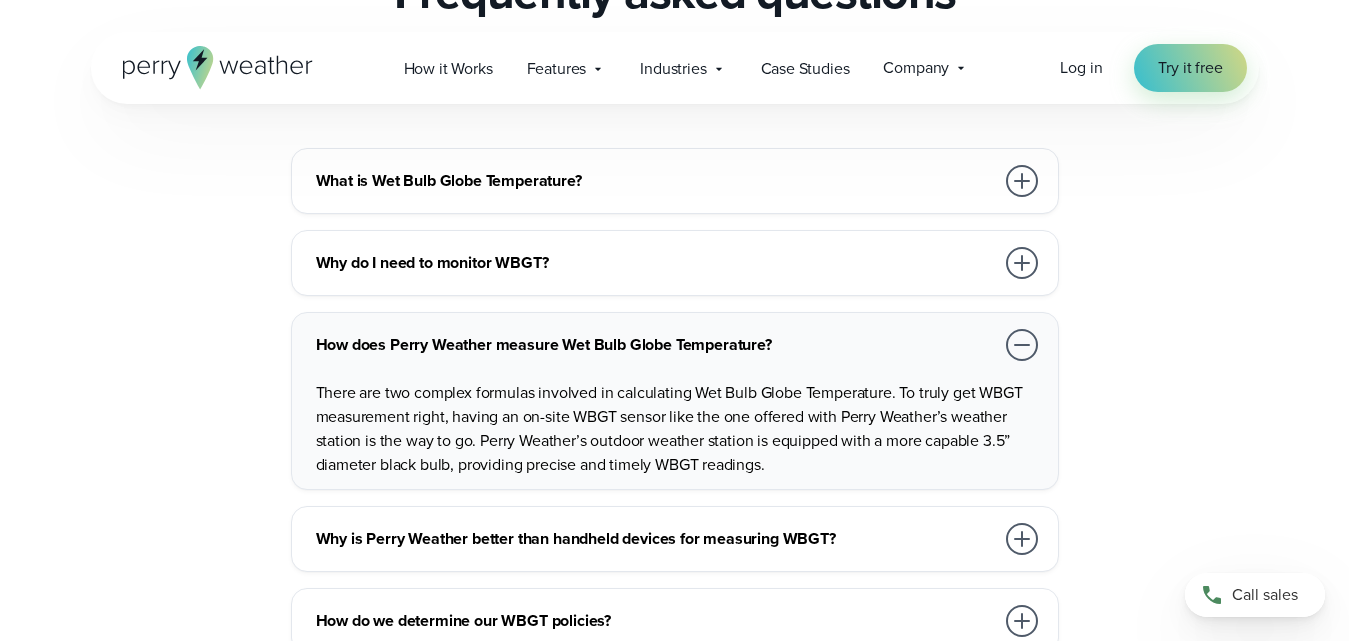 click at bounding box center [1022, 539] 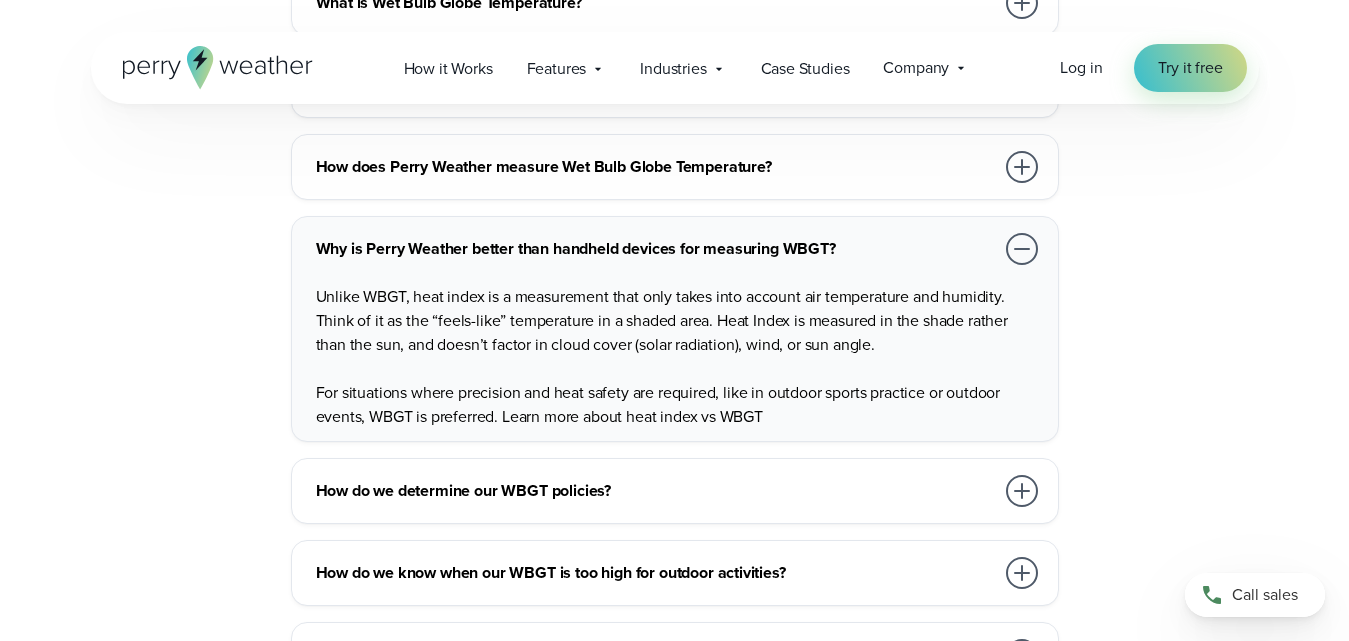 scroll, scrollTop: 5951, scrollLeft: 0, axis: vertical 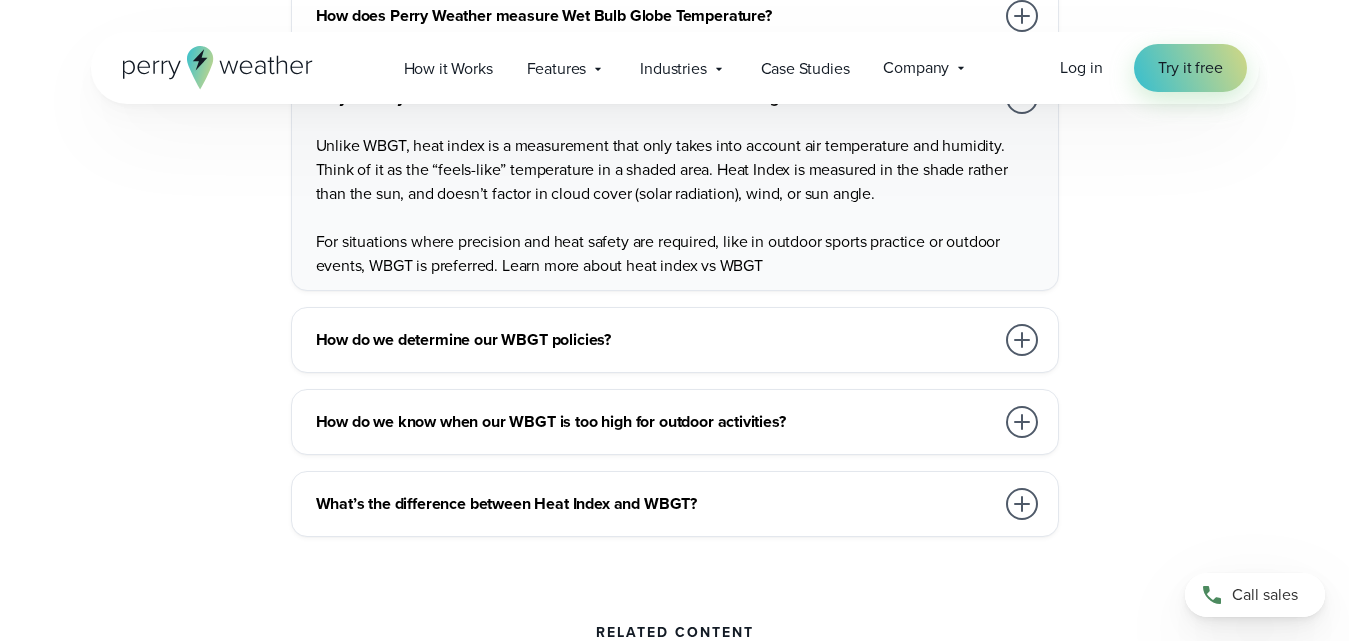 click at bounding box center (1022, 340) 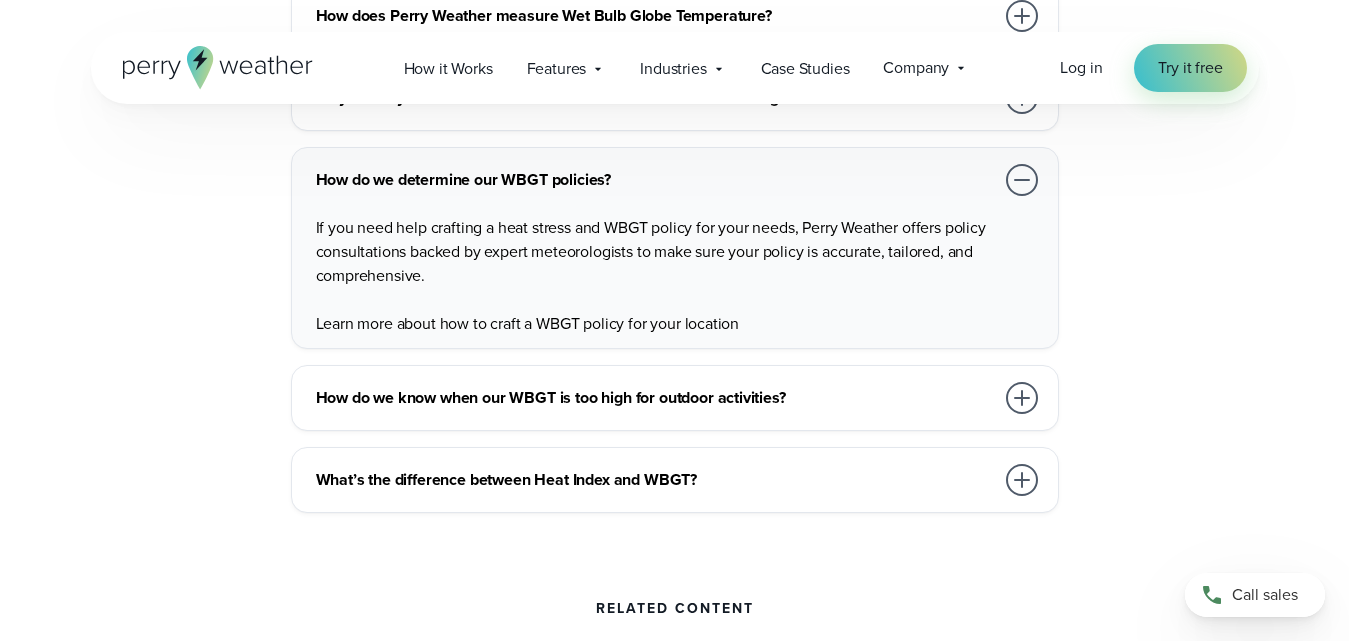 click at bounding box center [1022, 398] 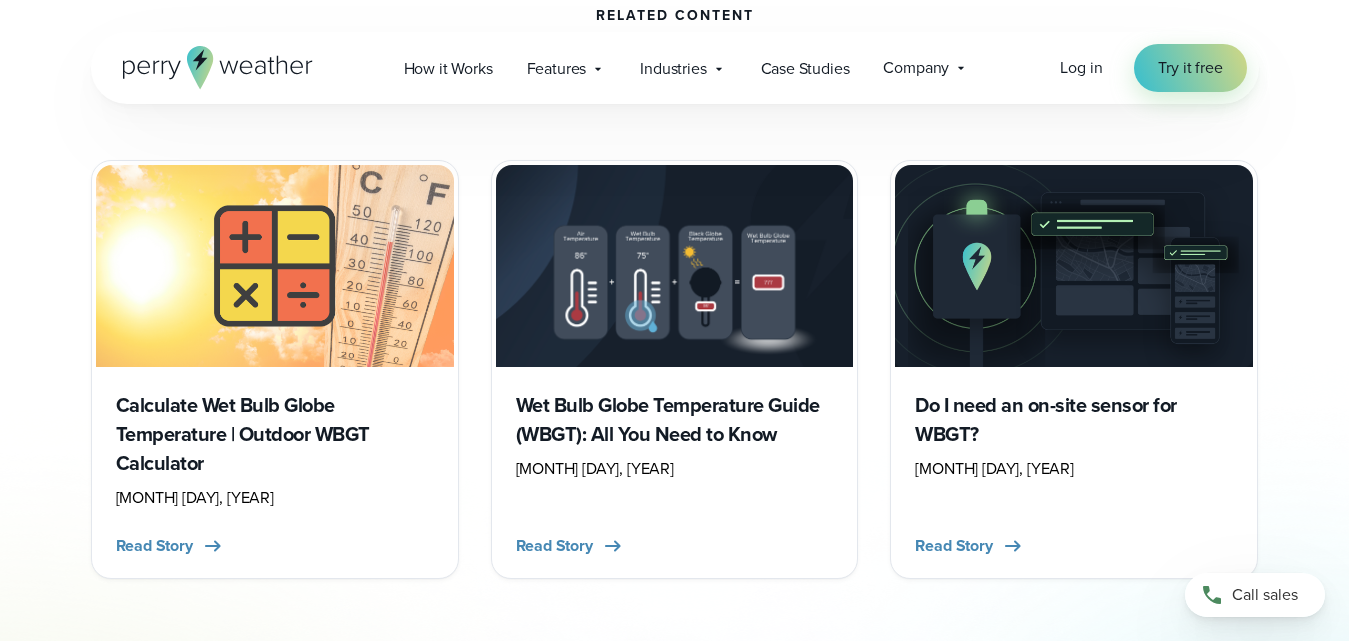 scroll, scrollTop: 6595, scrollLeft: 0, axis: vertical 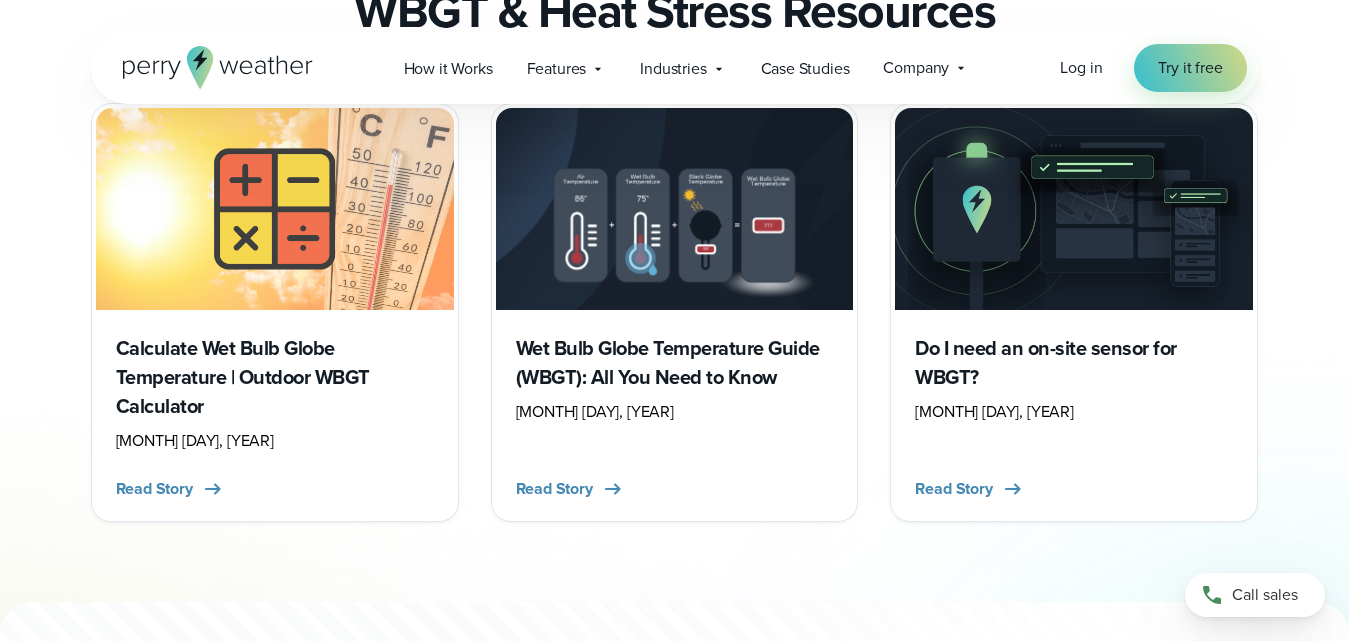 click on "Do I need an on-site sensor for WBGT?" at bounding box center [1074, 363] 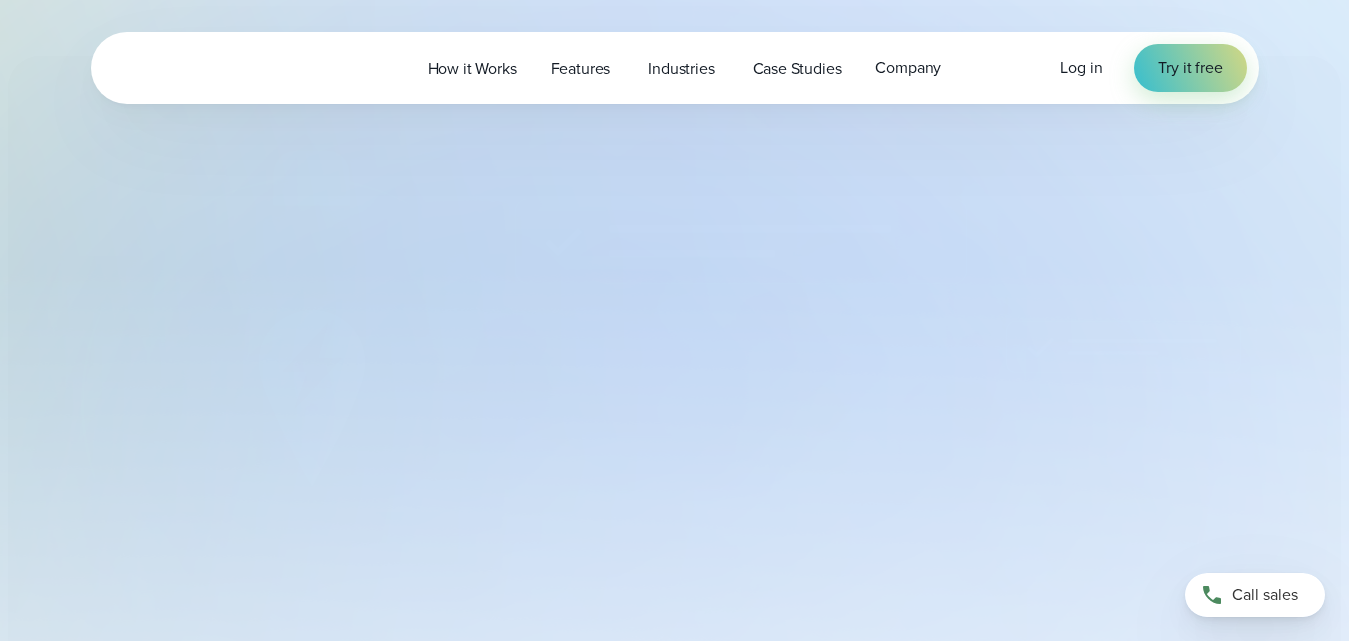 scroll, scrollTop: 0, scrollLeft: 0, axis: both 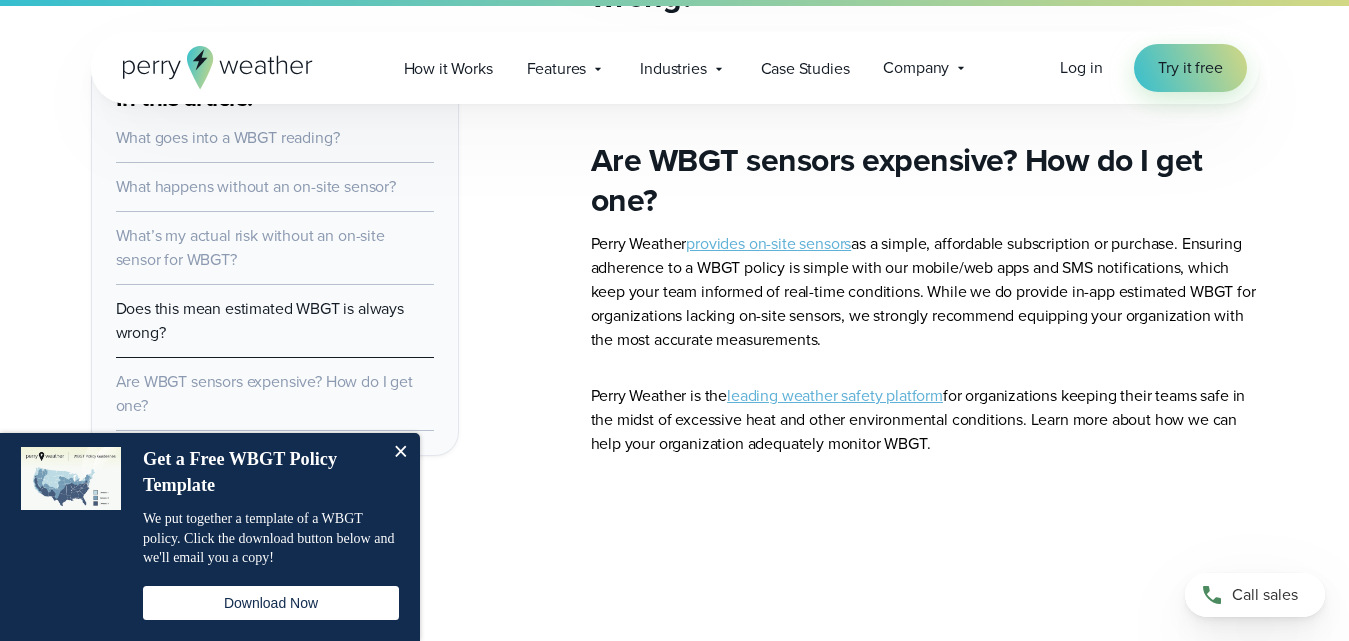 click on "provides on-site sensors" at bounding box center [768, 243] 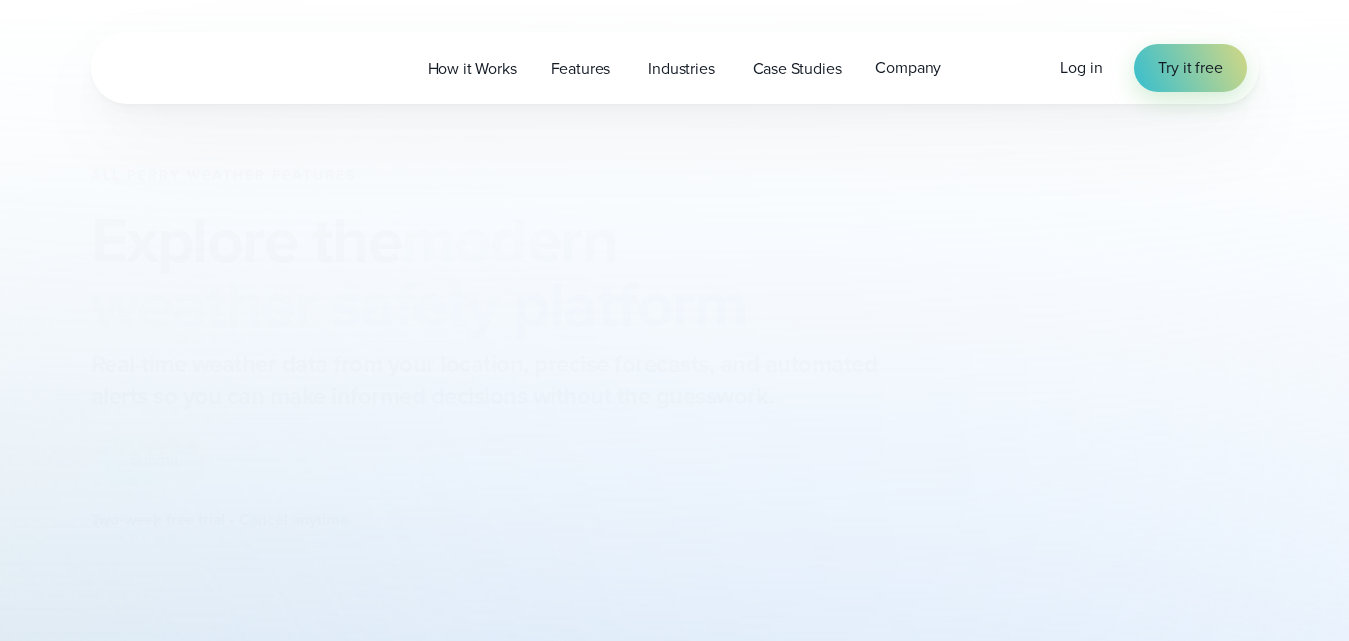 scroll, scrollTop: 0, scrollLeft: 0, axis: both 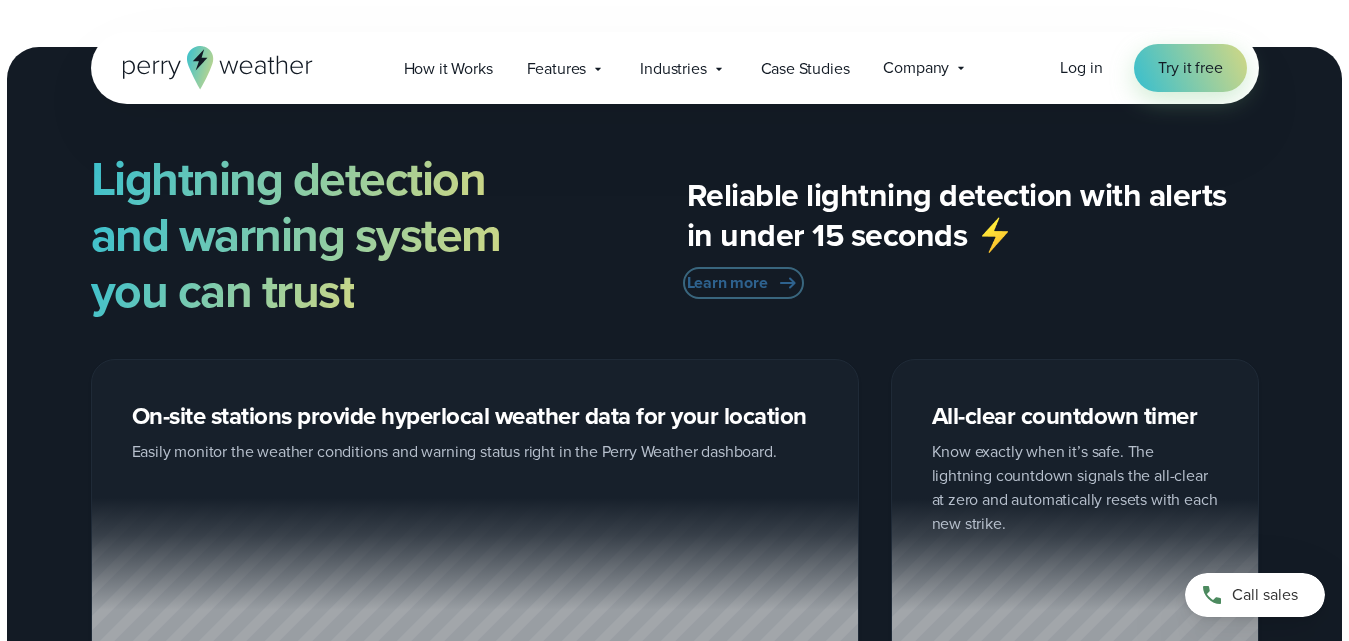 click on "Learn more" at bounding box center (727, 283) 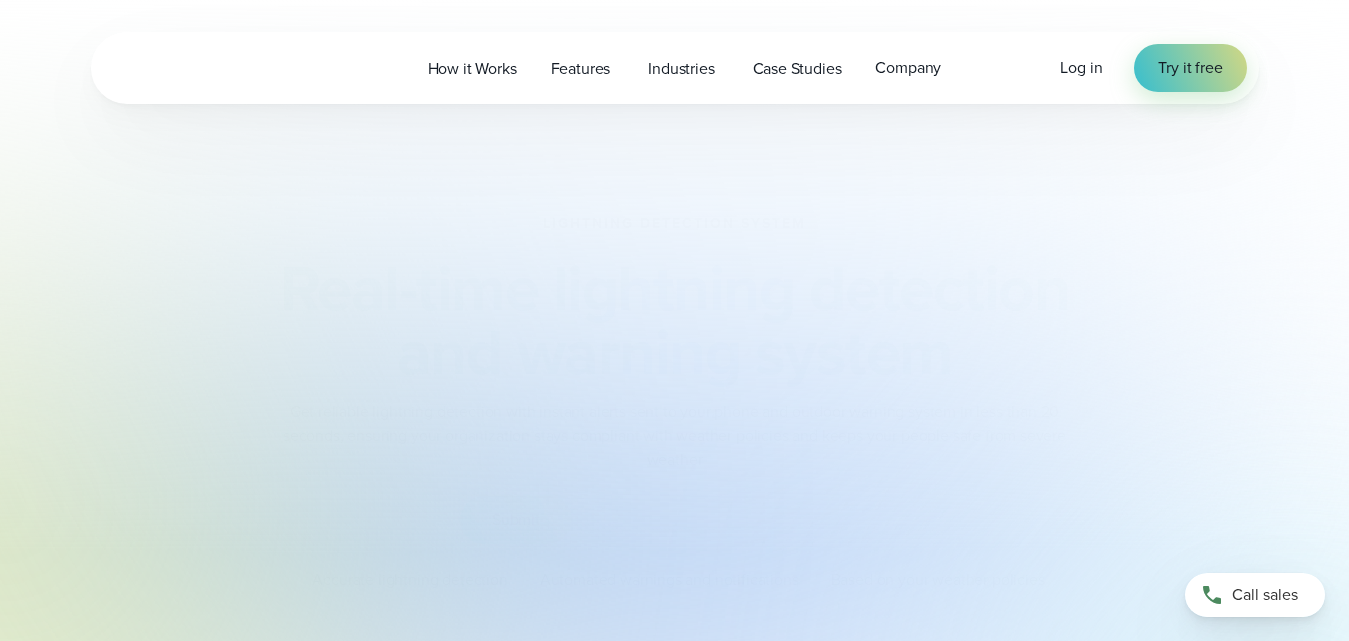 scroll, scrollTop: 0, scrollLeft: 0, axis: both 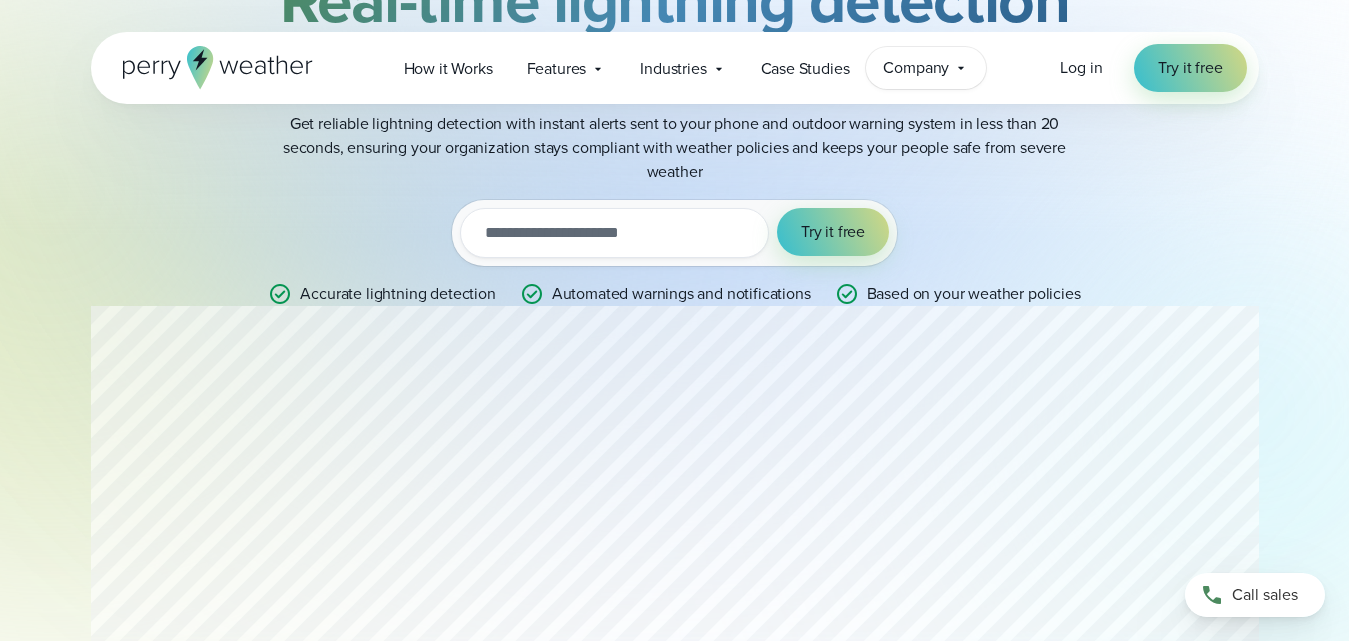 click 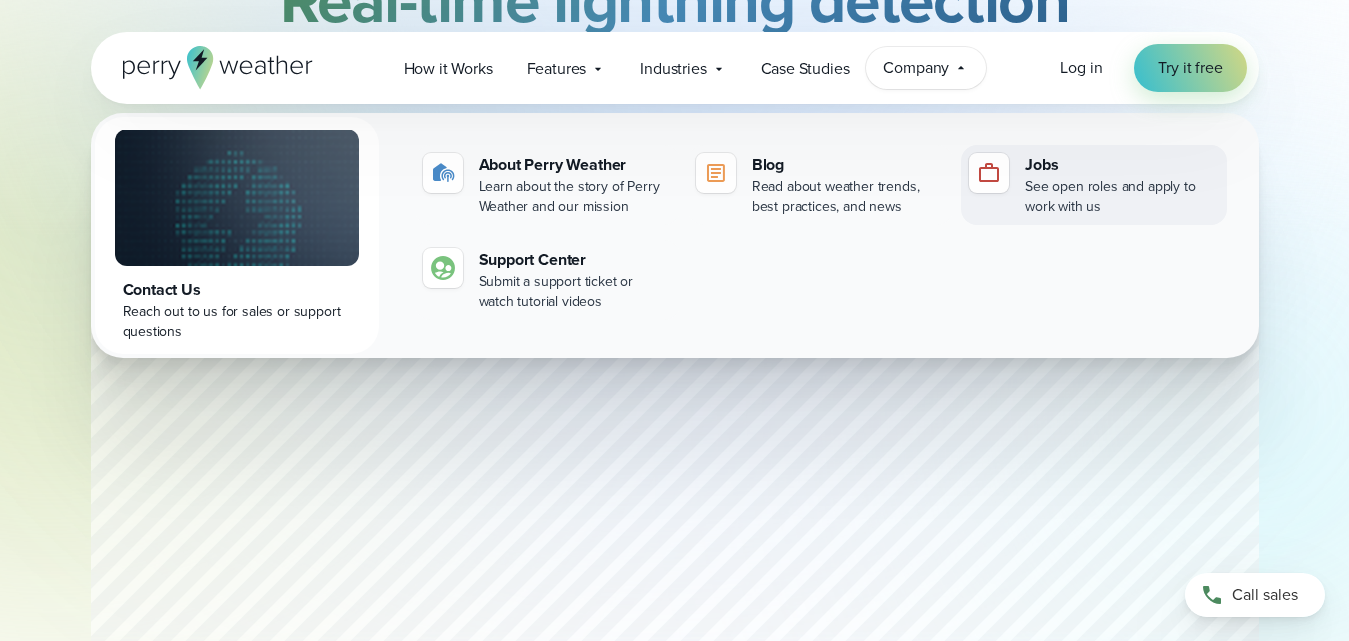 click on "See open roles and apply to work with us" at bounding box center (1121, 197) 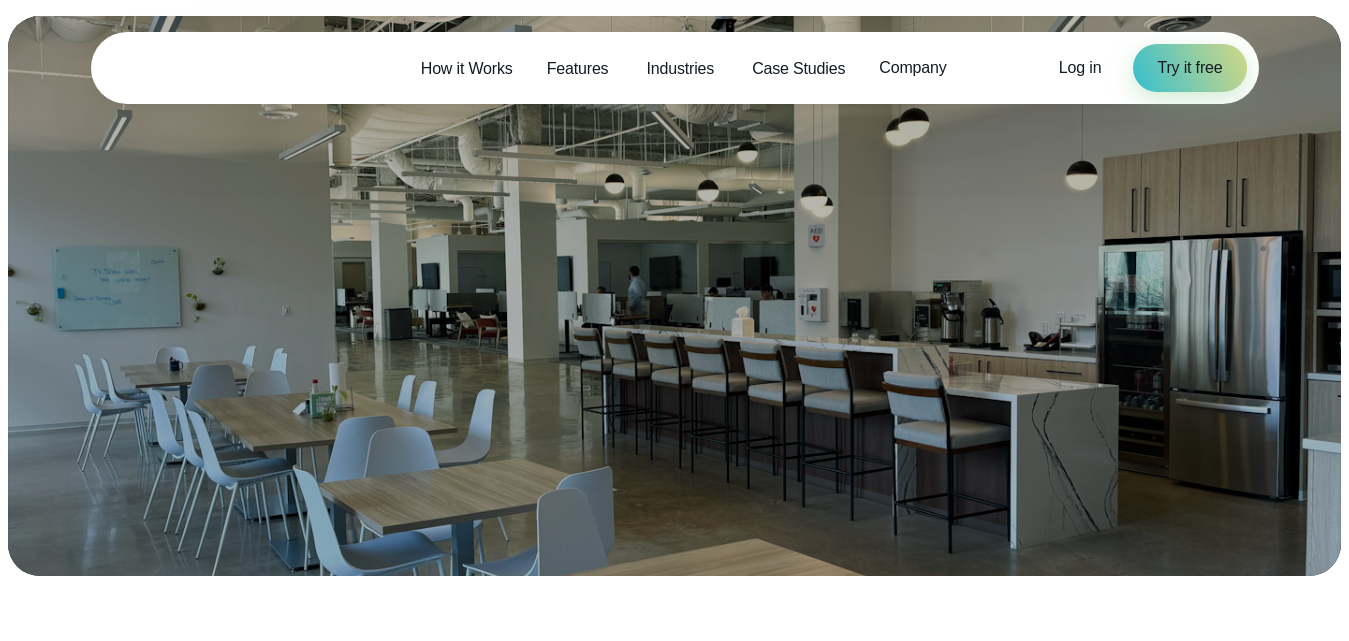 scroll, scrollTop: 0, scrollLeft: 0, axis: both 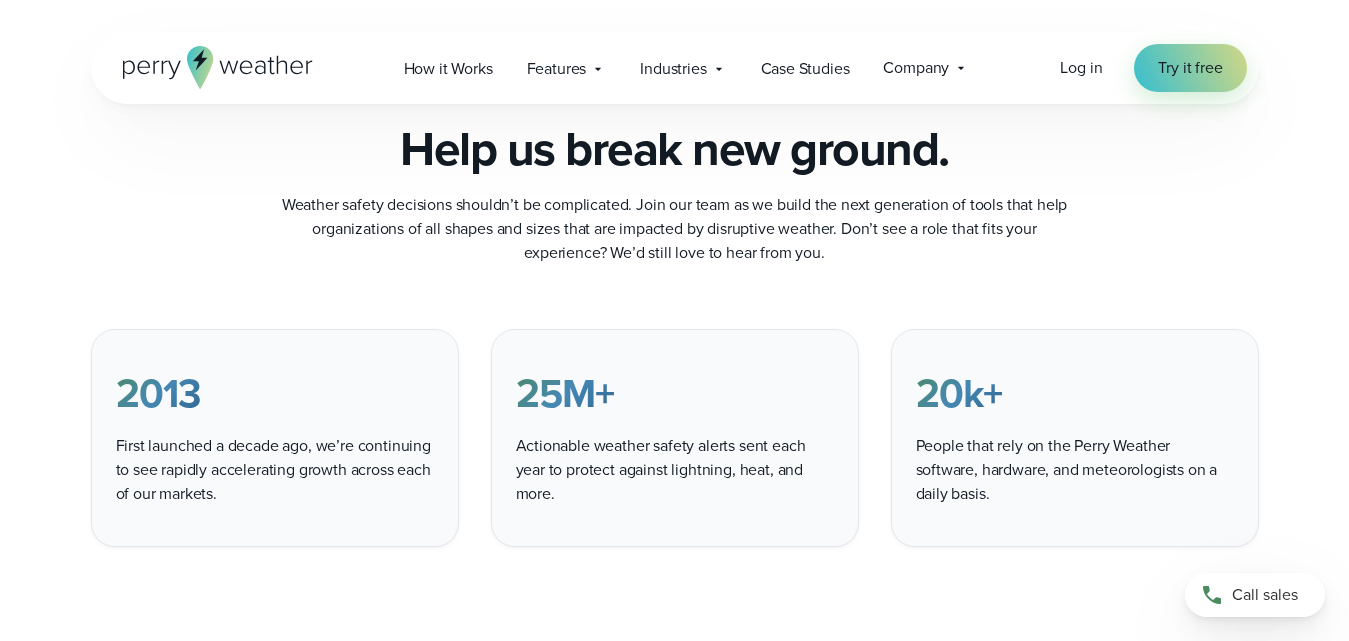 click on "Help us break new ground.
Weather safety decisions shouldn’t be complicated. Join our team as we build the next generation of tools that help organizations of all shapes and sizes that are impacted by disruptive weather. Don’t see a role that fits your experience? We’d still love to hear from you." at bounding box center [674, 193] 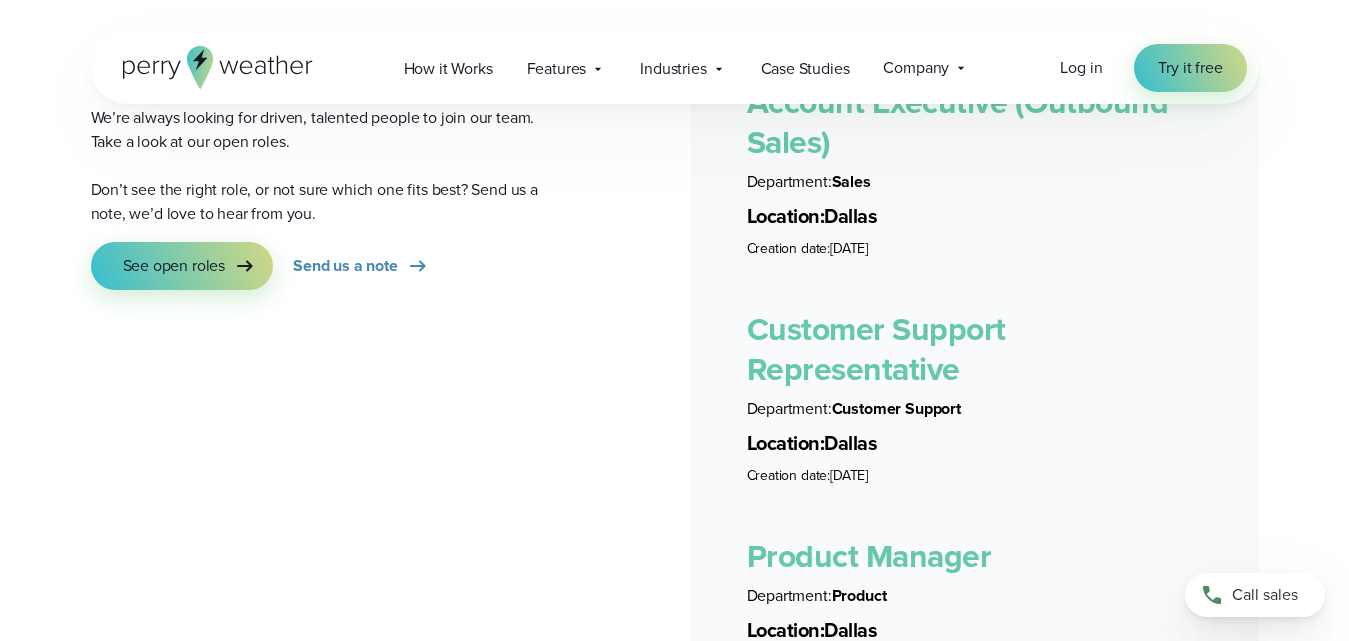 scroll, scrollTop: 3647, scrollLeft: 0, axis: vertical 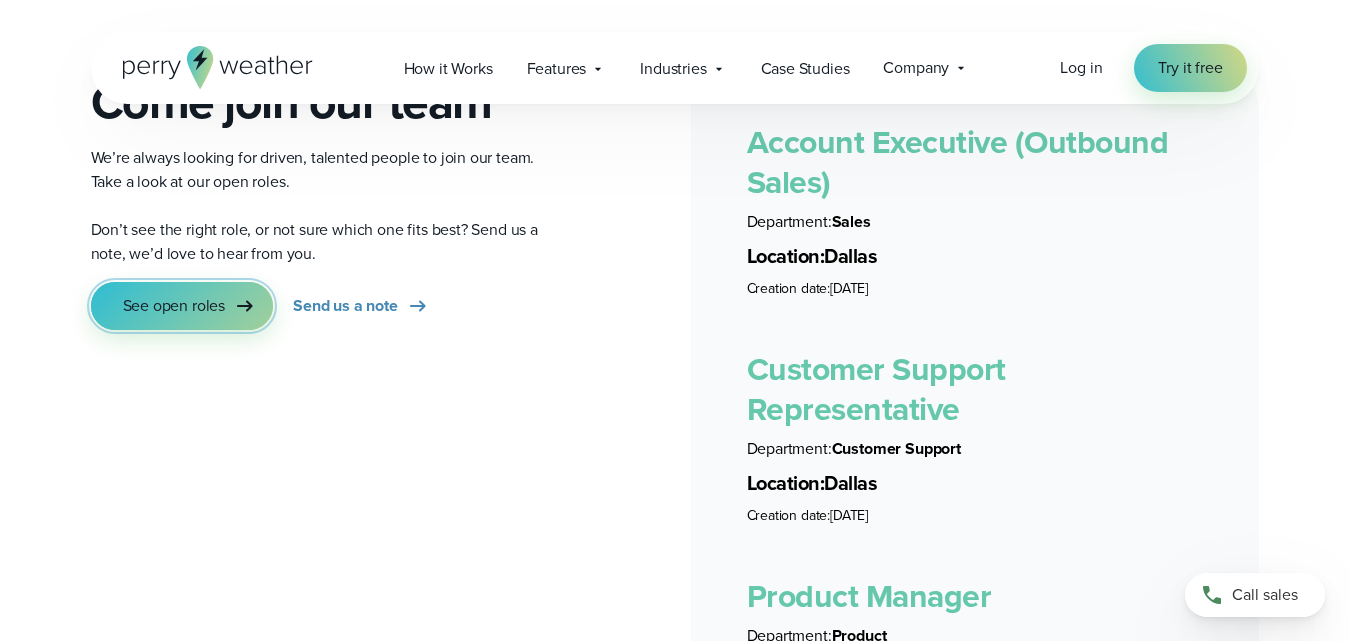 click 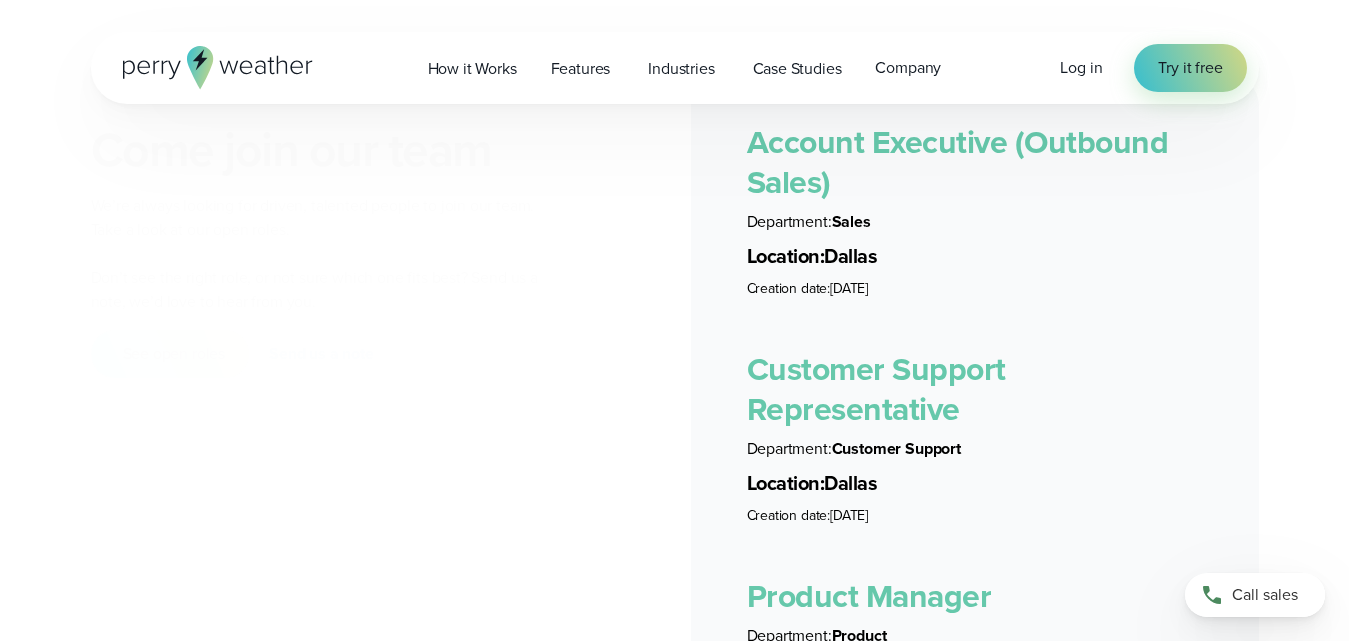 scroll, scrollTop: 3647, scrollLeft: 0, axis: vertical 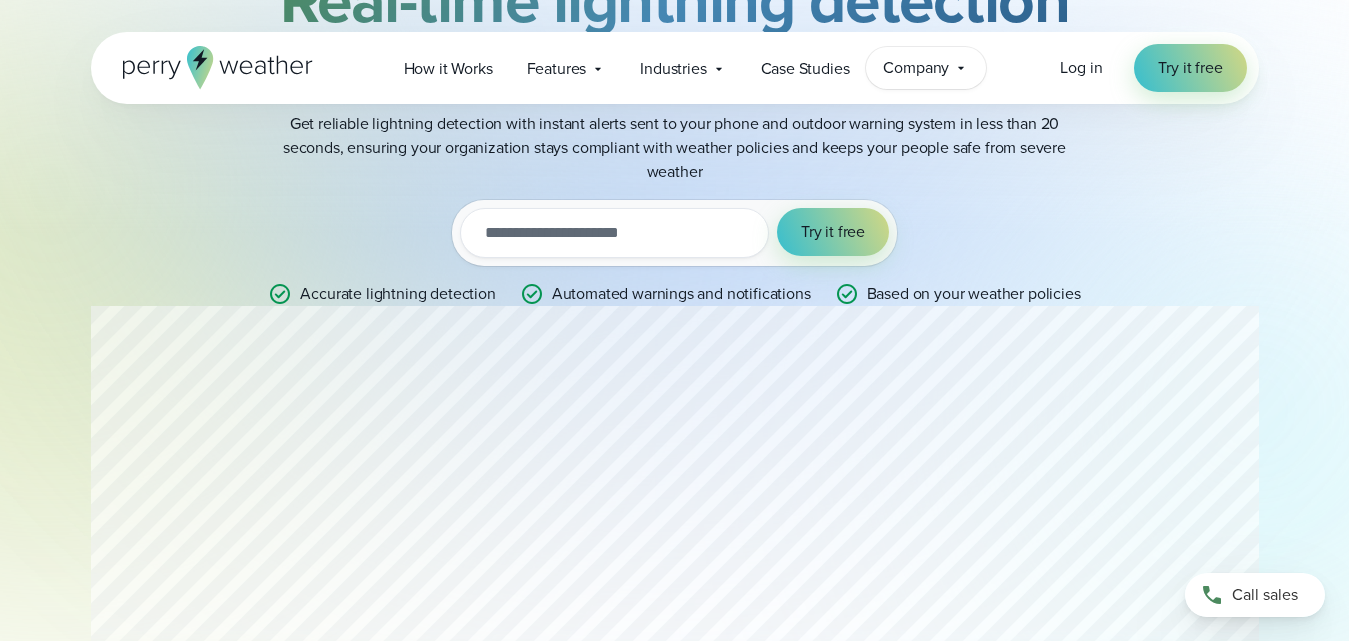 click on "Company" at bounding box center (916, 68) 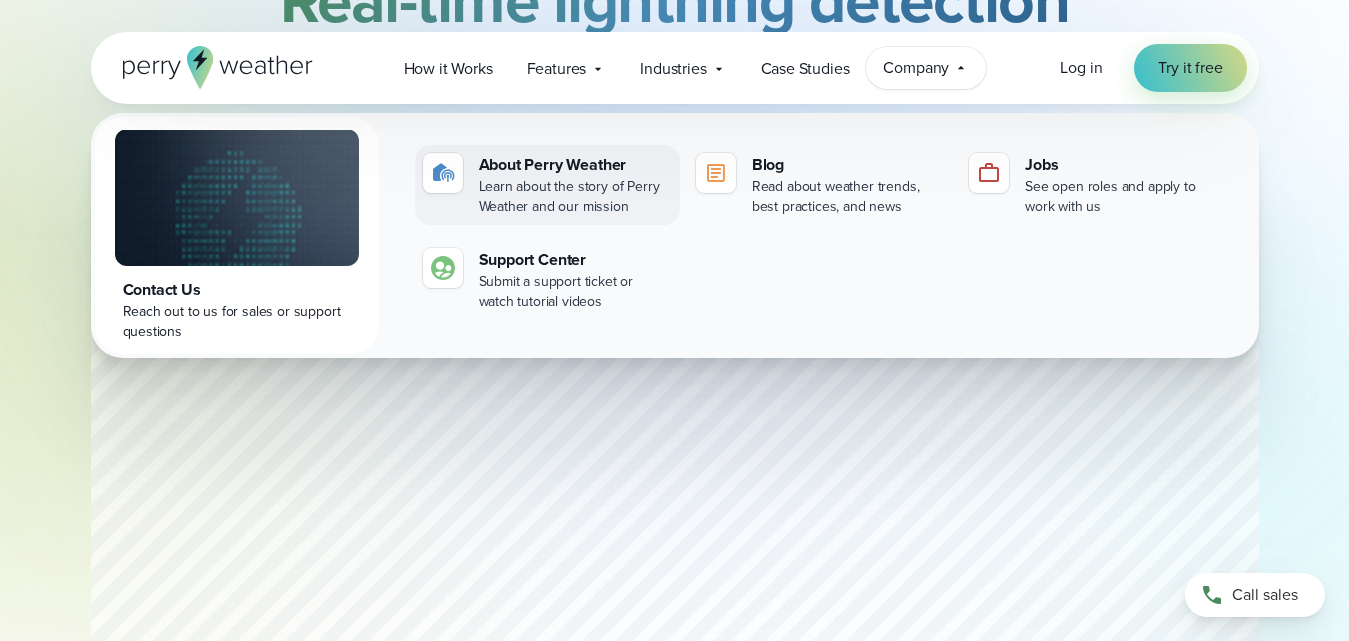 click on "About Perry Weather" at bounding box center (575, 165) 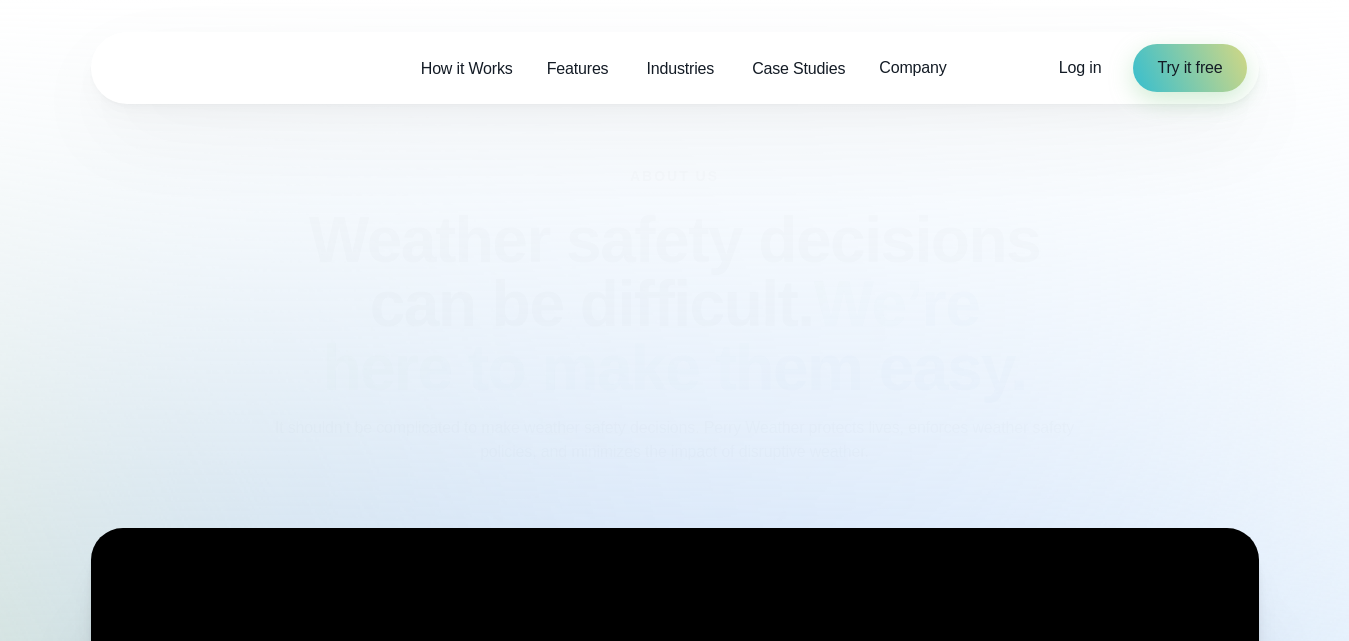 scroll, scrollTop: 0, scrollLeft: 0, axis: both 